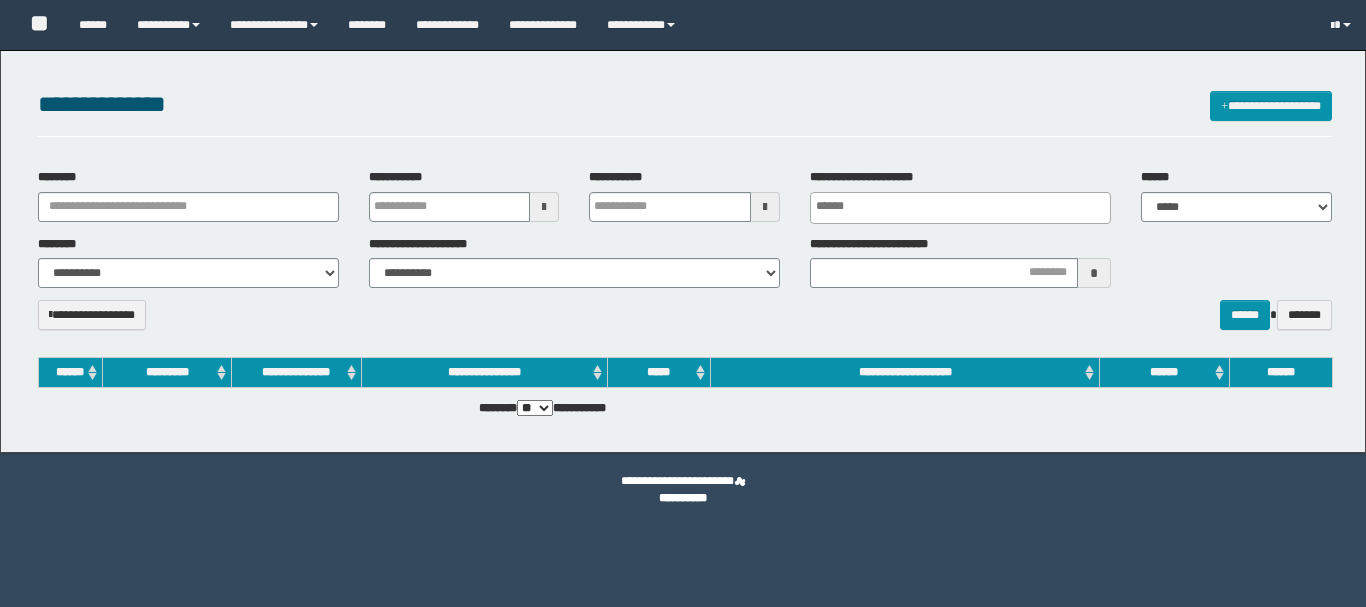 select 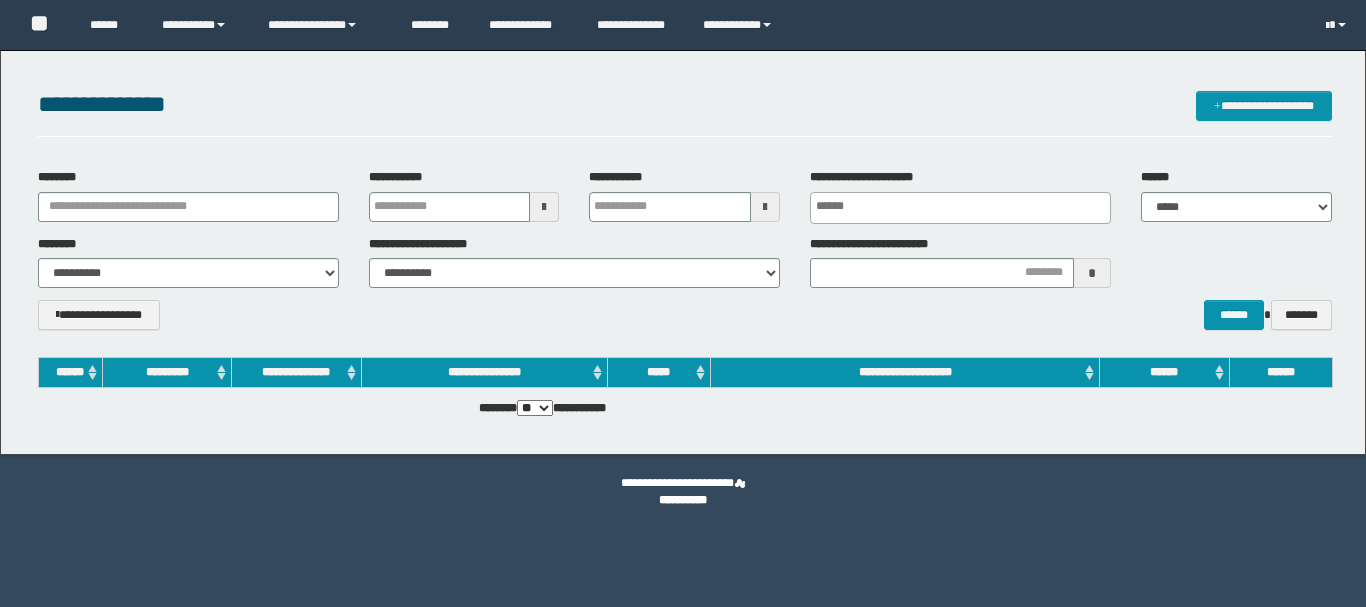 scroll, scrollTop: 0, scrollLeft: 0, axis: both 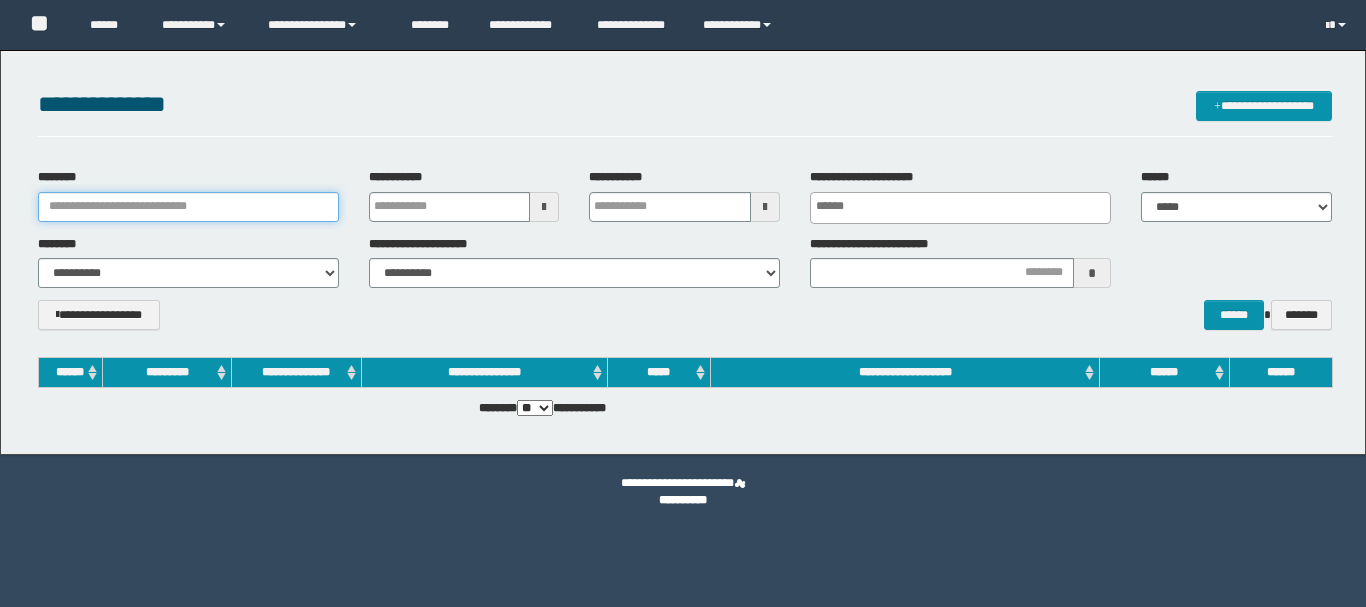 click on "********" at bounding box center [188, 207] 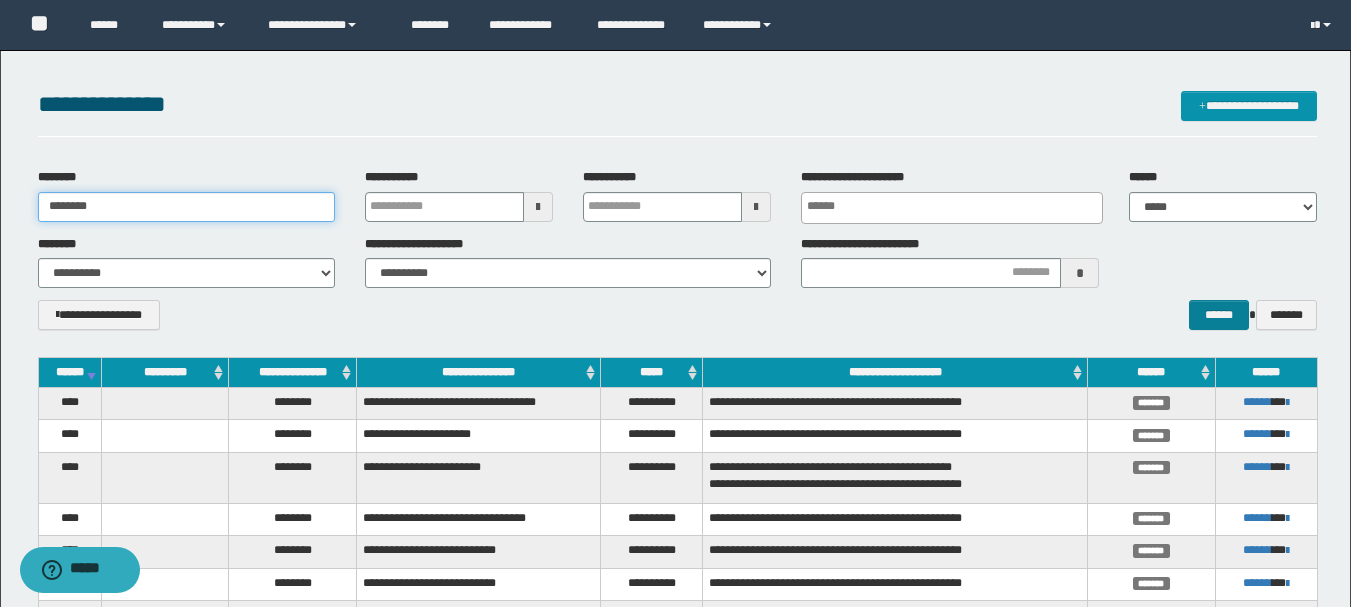 type on "********" 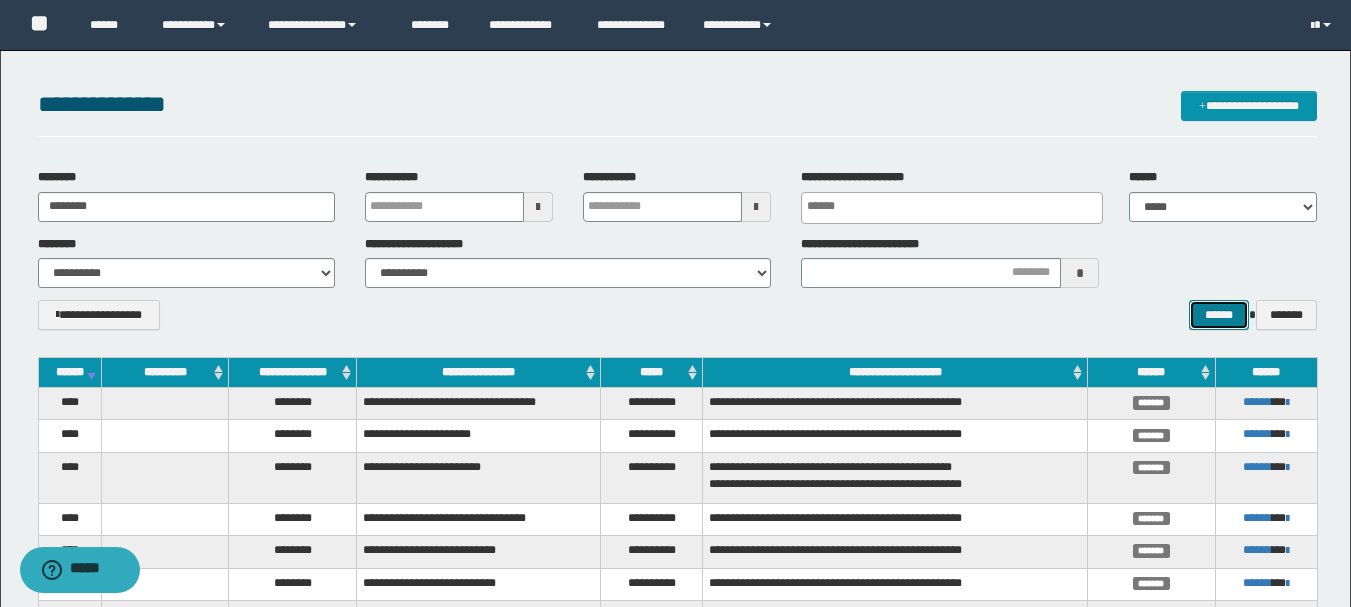 click on "******" at bounding box center (1218, 315) 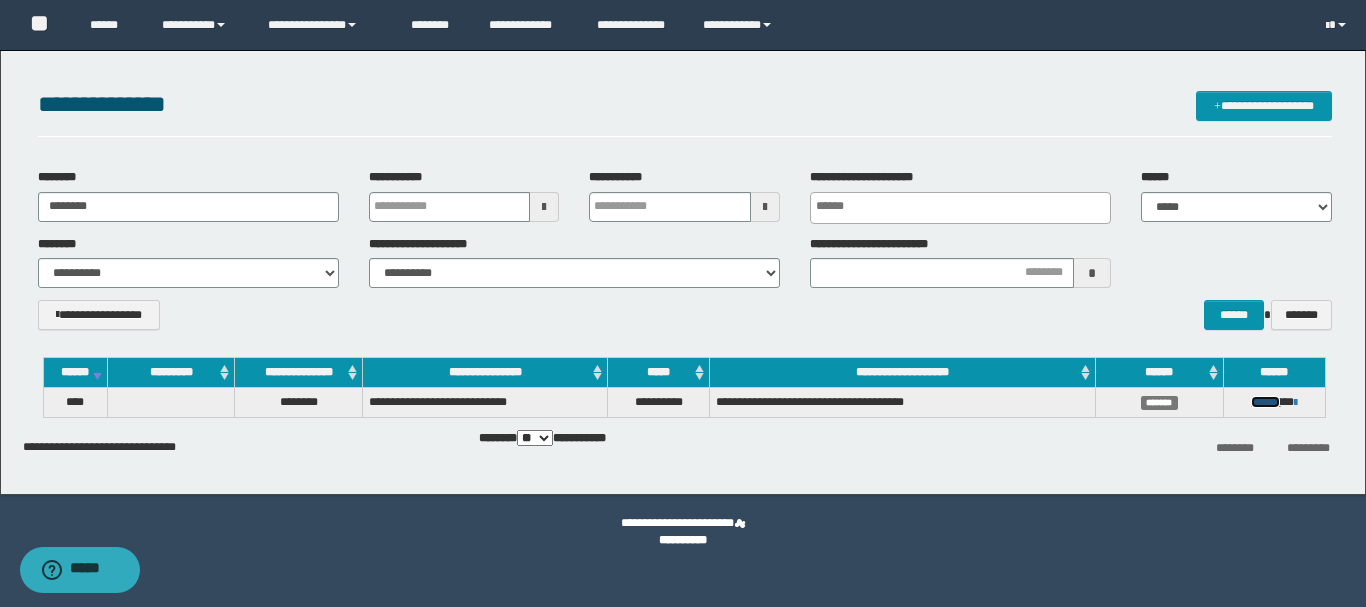 click on "******" at bounding box center (1265, 402) 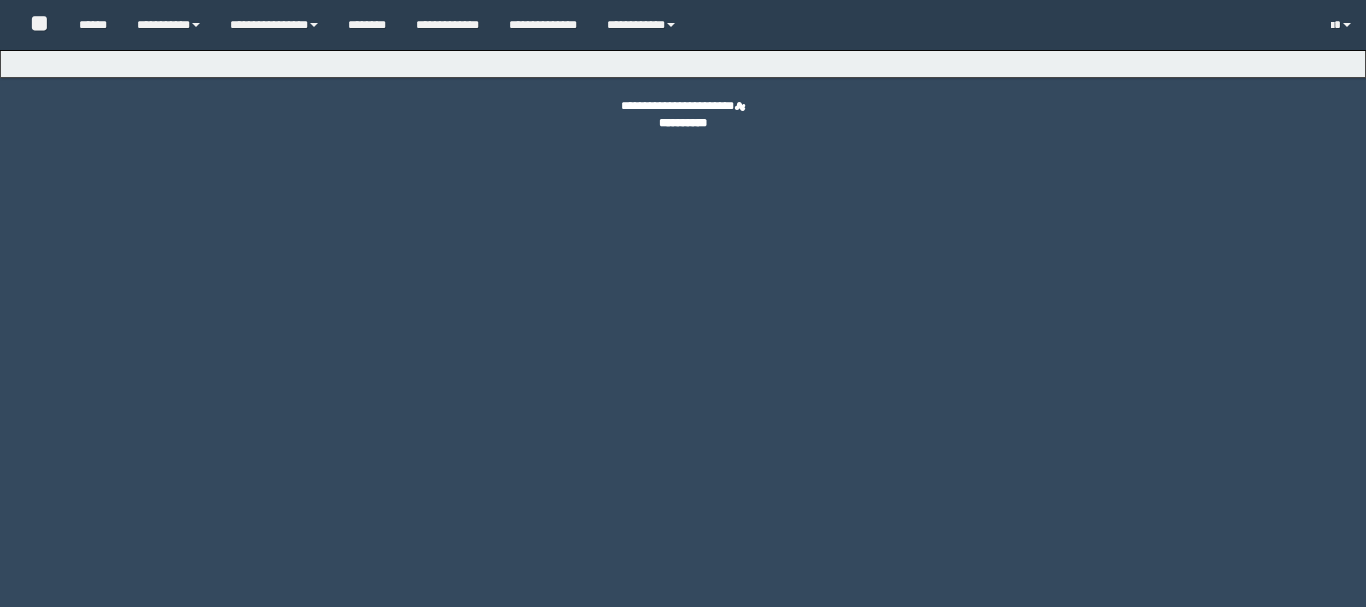 scroll, scrollTop: 0, scrollLeft: 0, axis: both 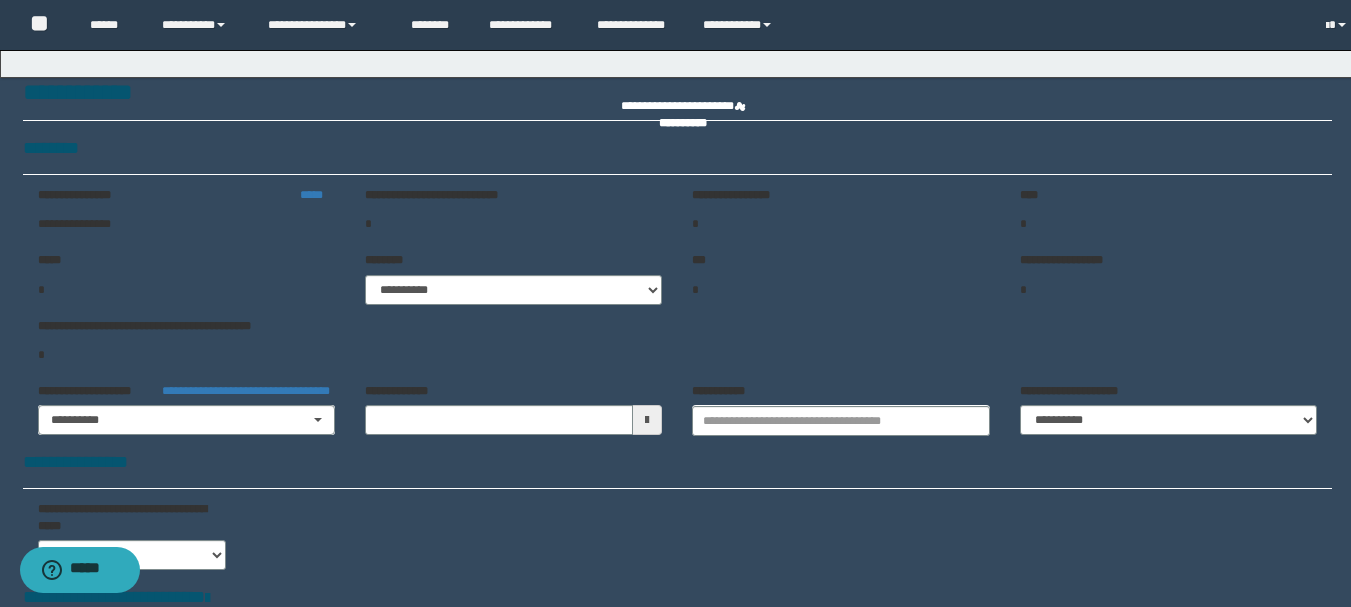 type on "**********" 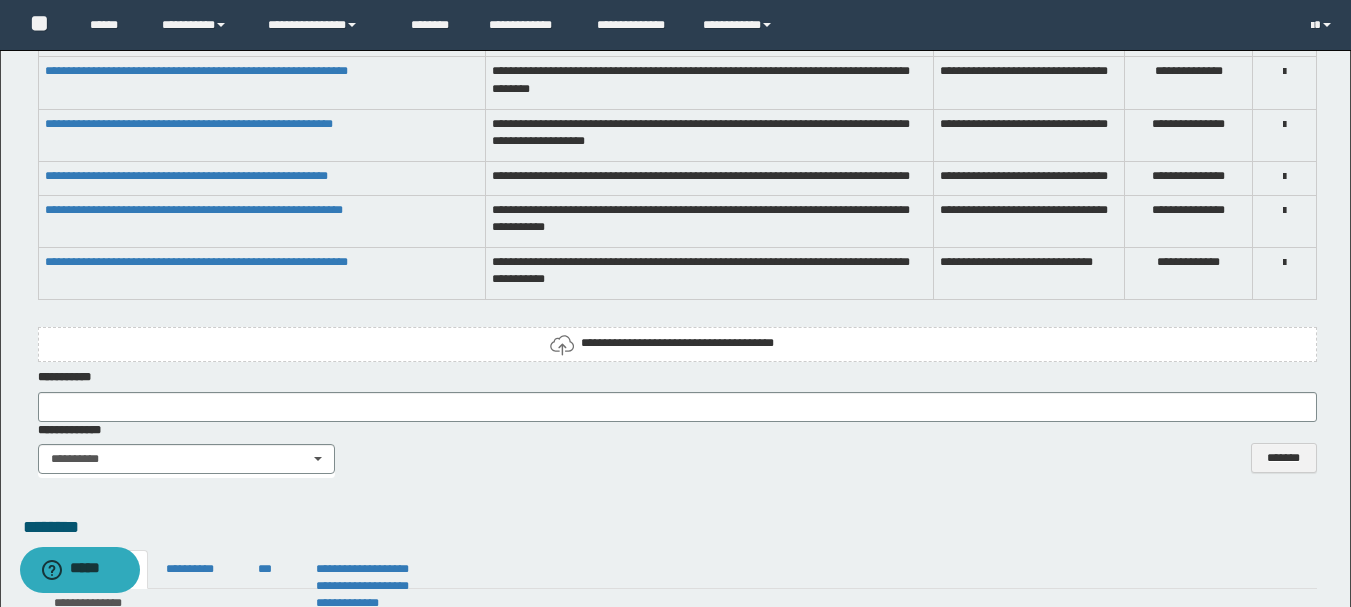 scroll, scrollTop: 2300, scrollLeft: 0, axis: vertical 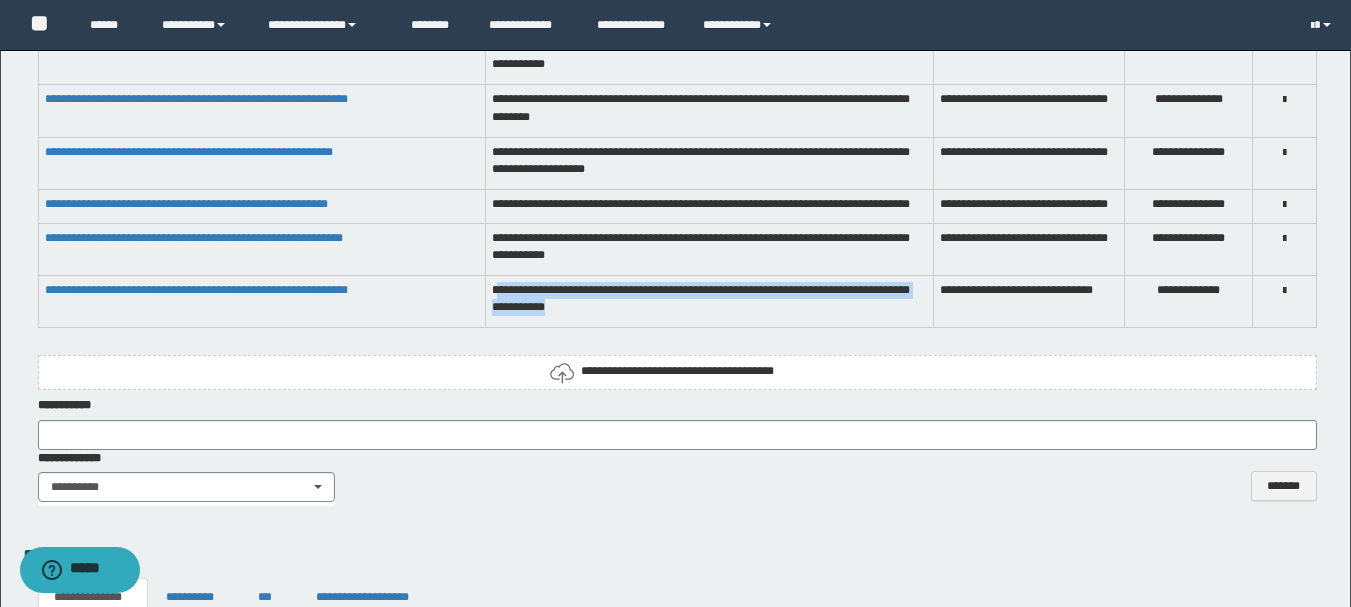 drag, startPoint x: 588, startPoint y: 299, endPoint x: 785, endPoint y: 323, distance: 198.45654 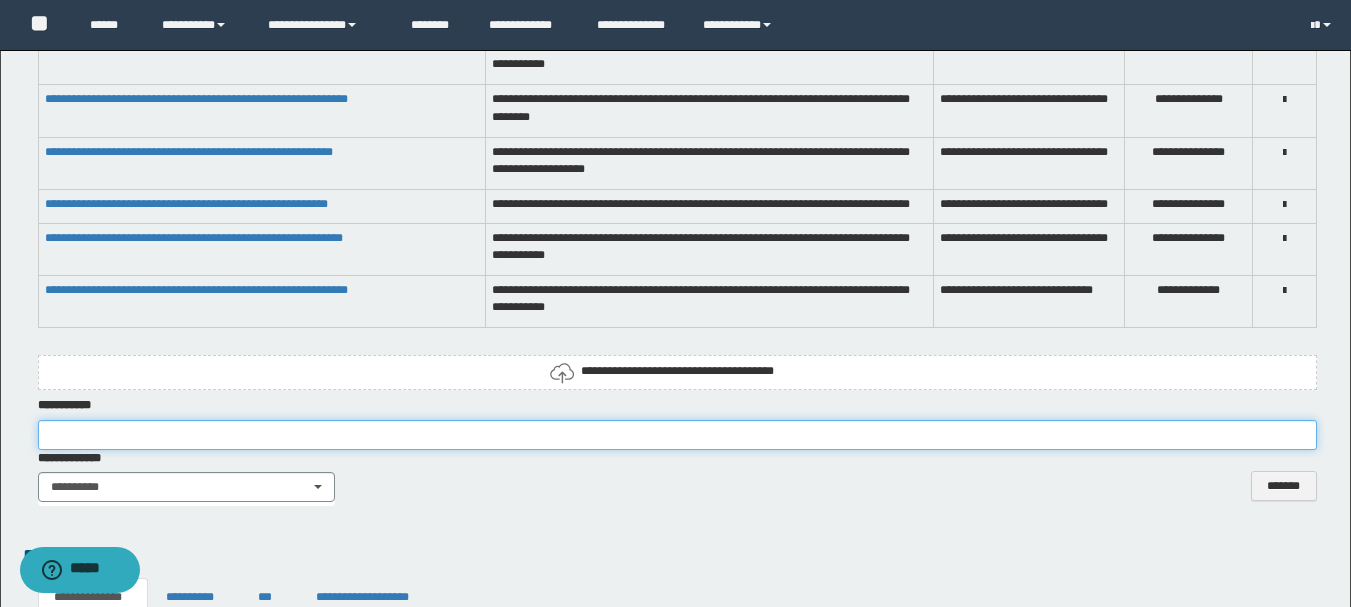 paste on "**********" 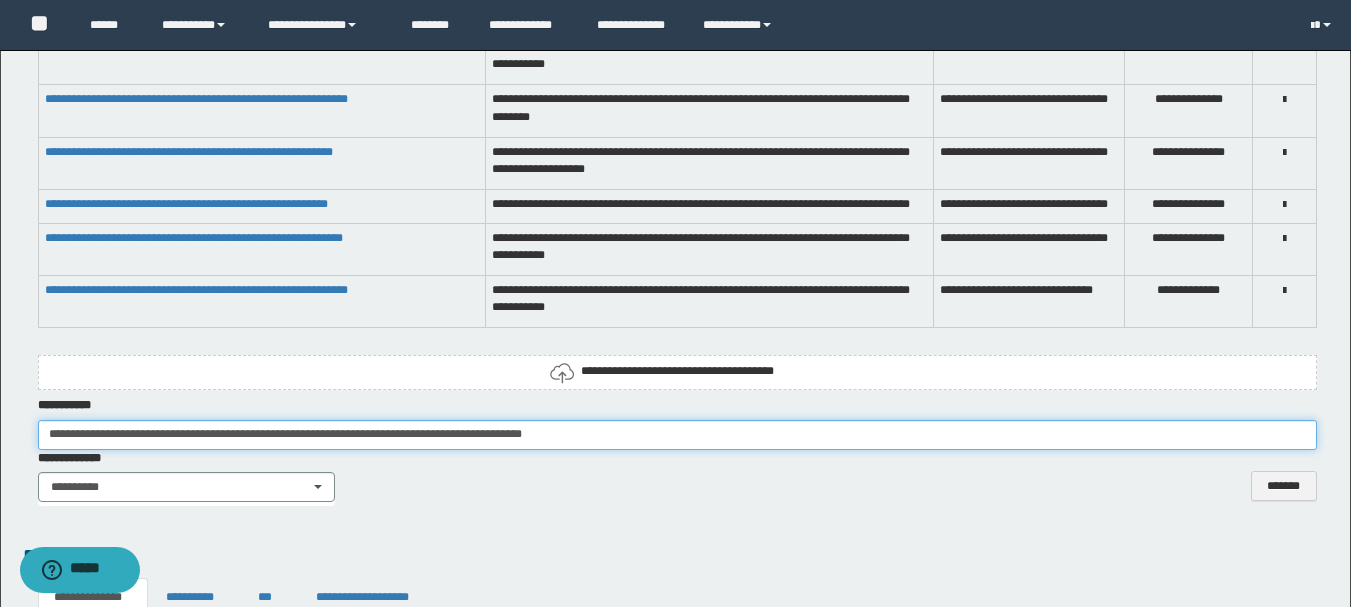click on "**********" at bounding box center [677, 435] 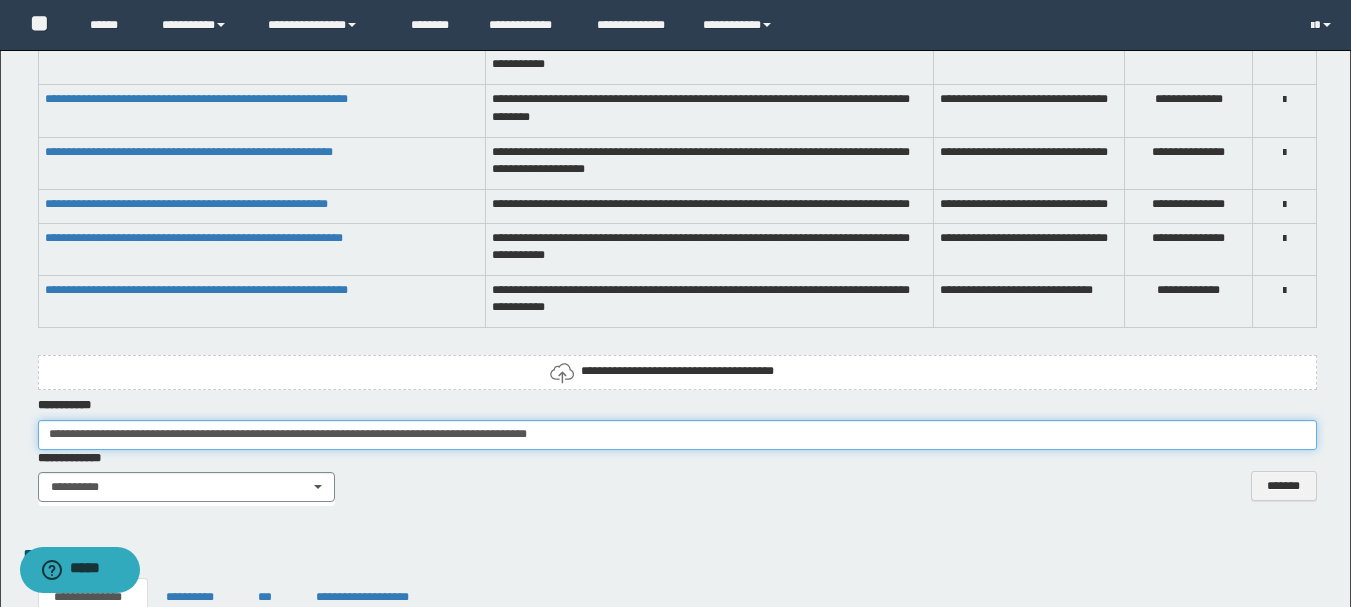 drag, startPoint x: 710, startPoint y: 434, endPoint x: 1001, endPoint y: 413, distance: 291.75674 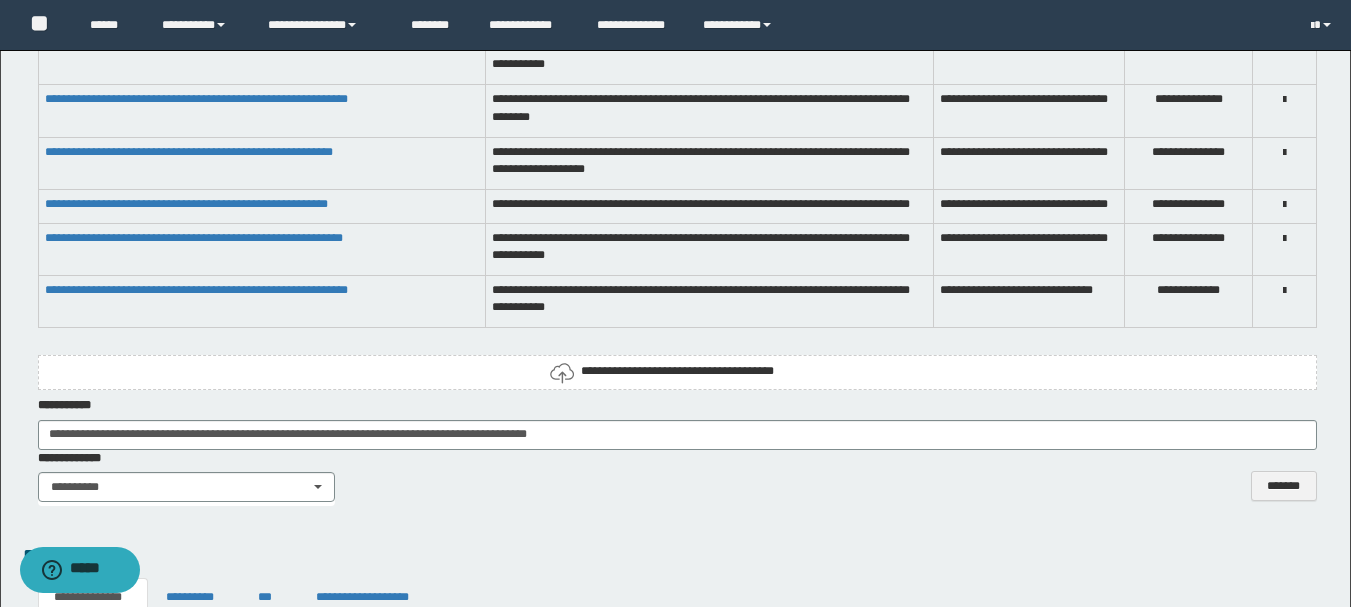 click on "**********" at bounding box center (677, 372) 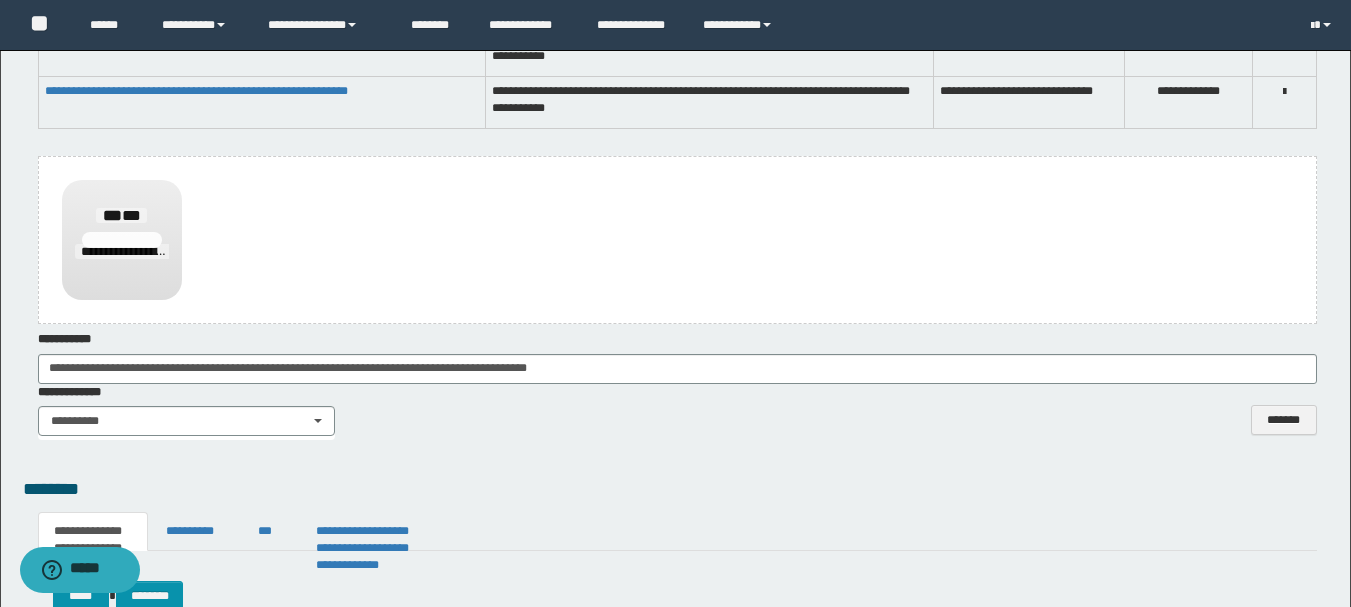 scroll, scrollTop: 2500, scrollLeft: 0, axis: vertical 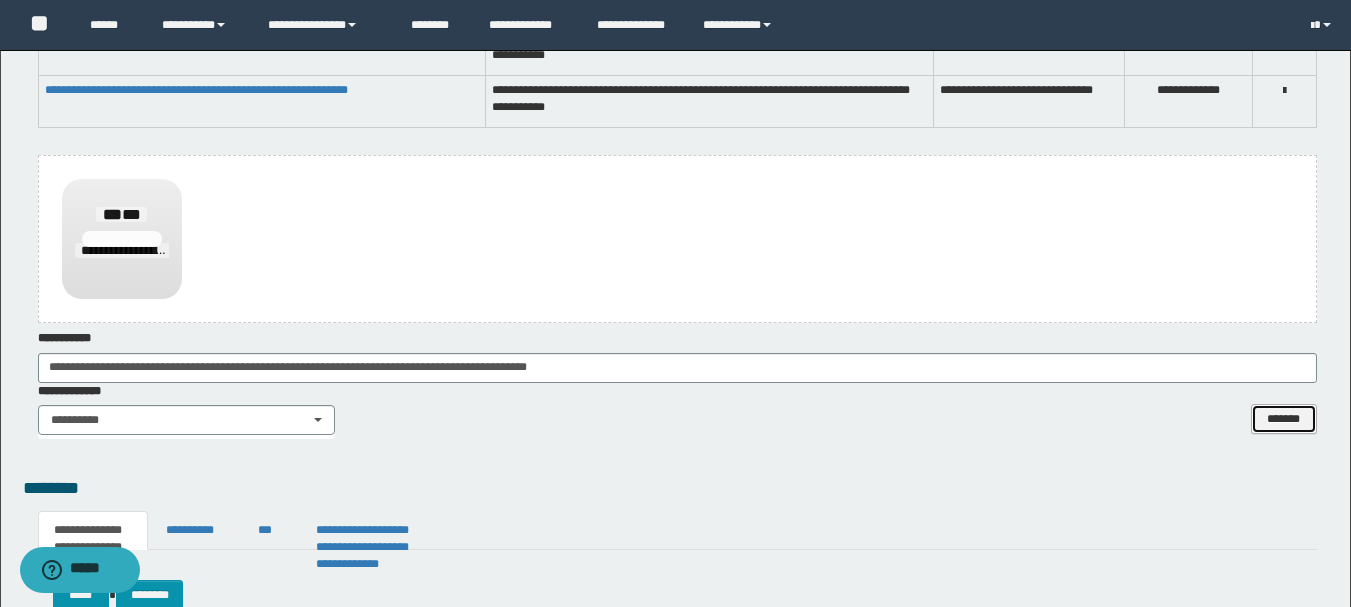 click on "*******" at bounding box center (1284, 419) 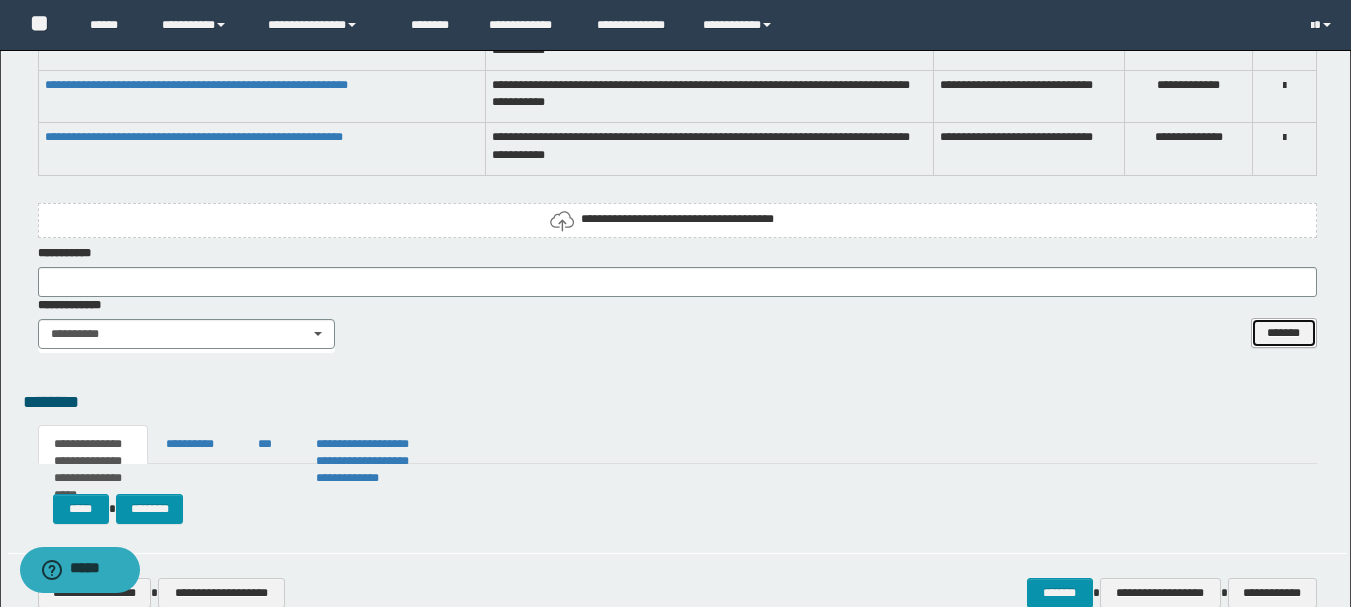 scroll, scrollTop: 2400, scrollLeft: 0, axis: vertical 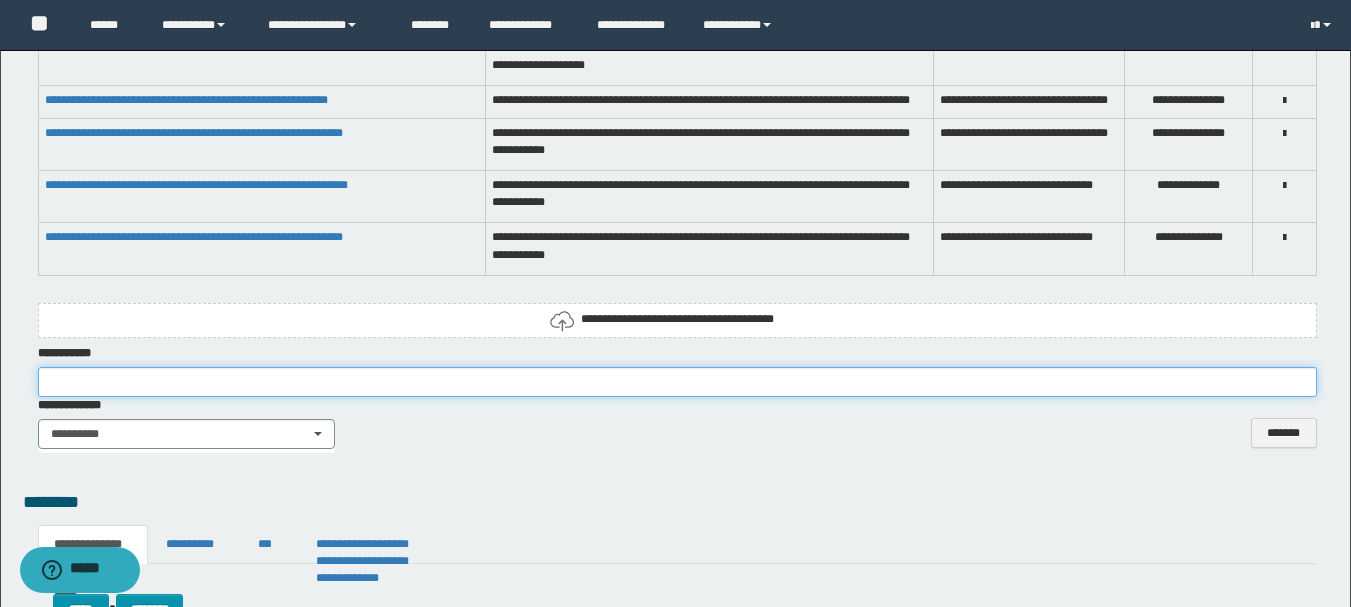 click at bounding box center [677, 382] 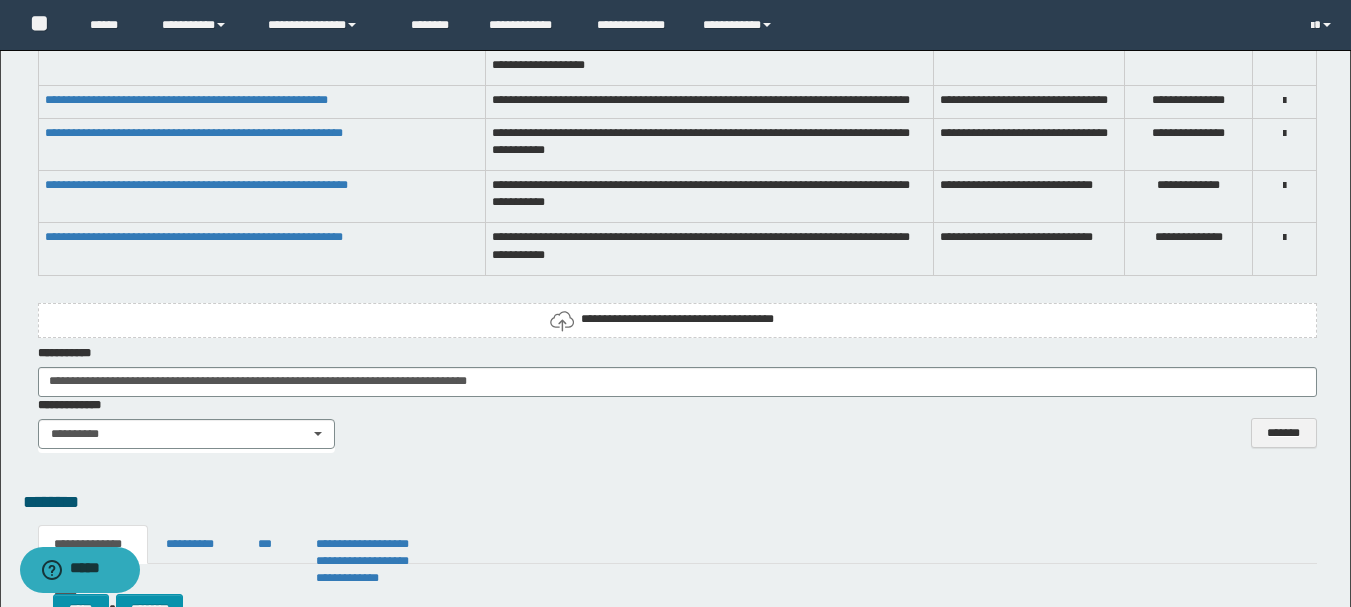 click on "**********" at bounding box center (677, 320) 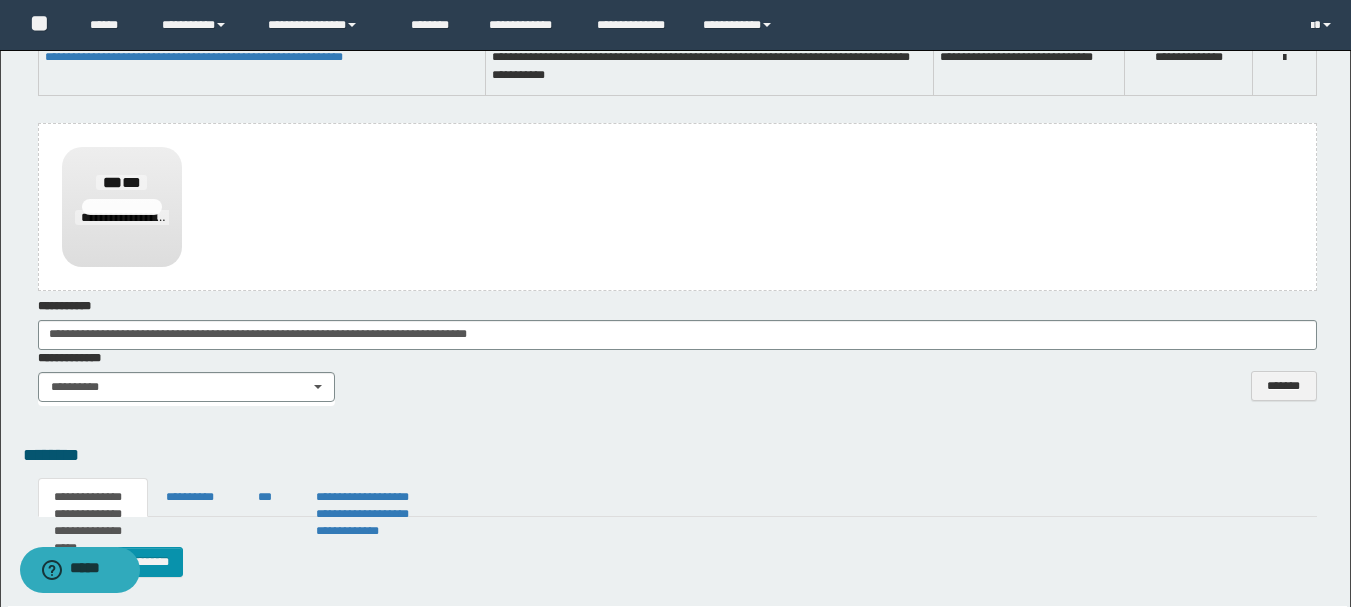 scroll, scrollTop: 2600, scrollLeft: 0, axis: vertical 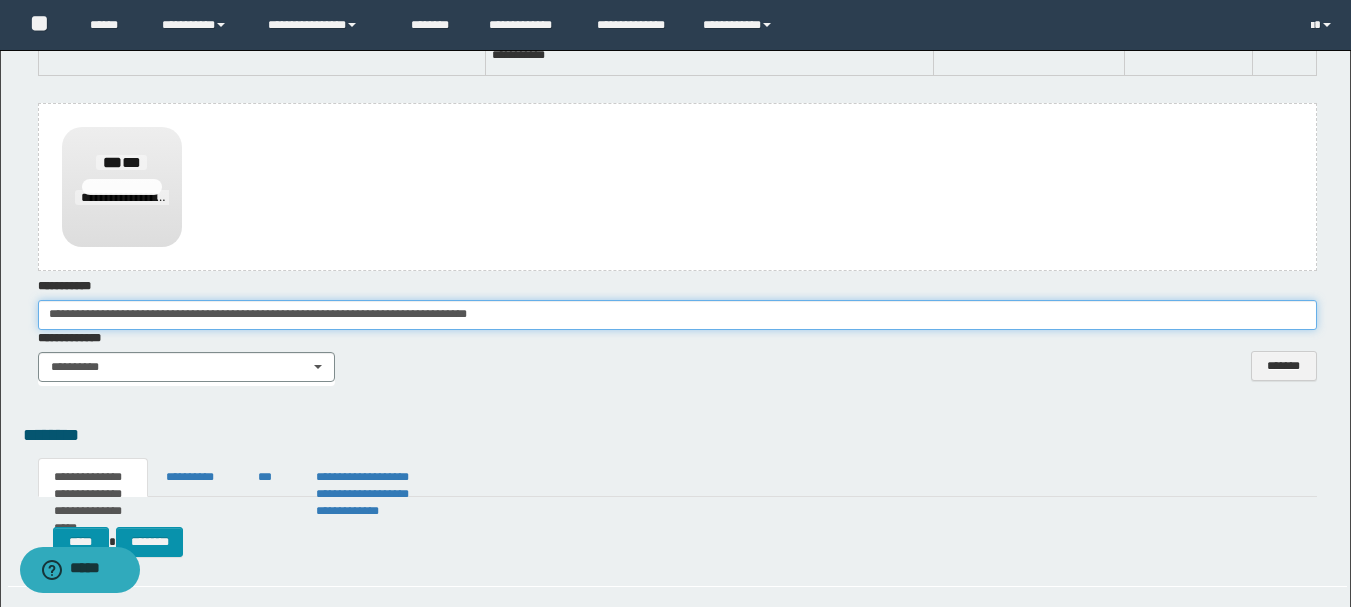 click on "**********" at bounding box center (677, 315) 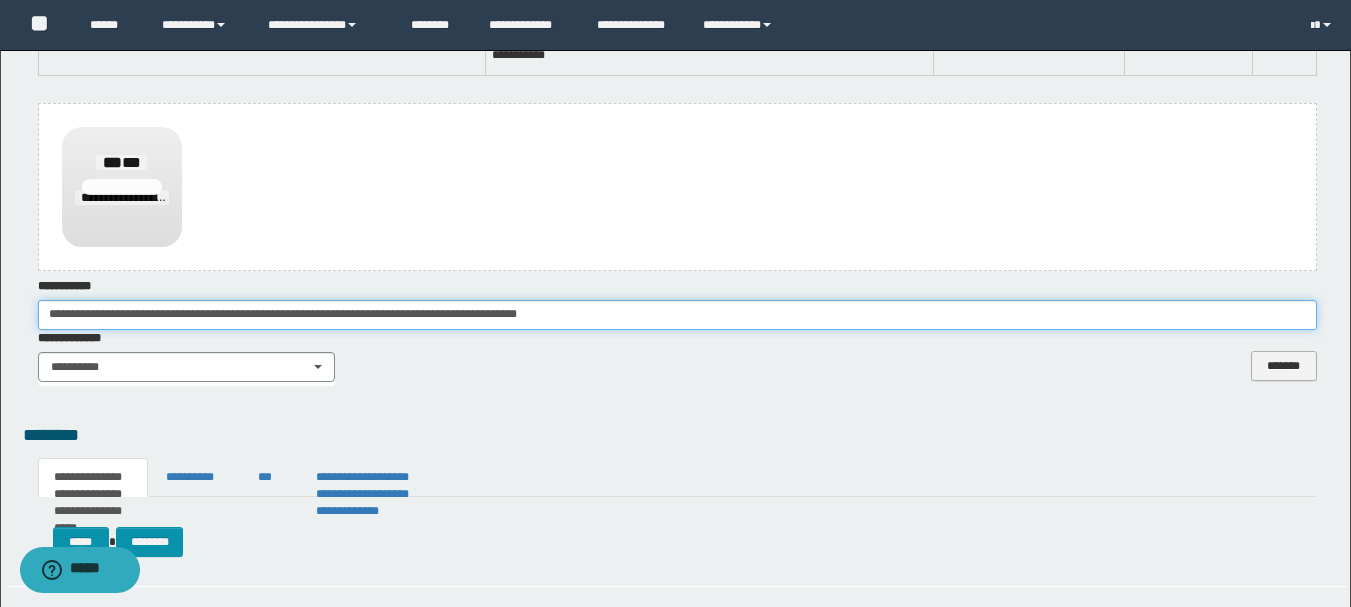 type on "**********" 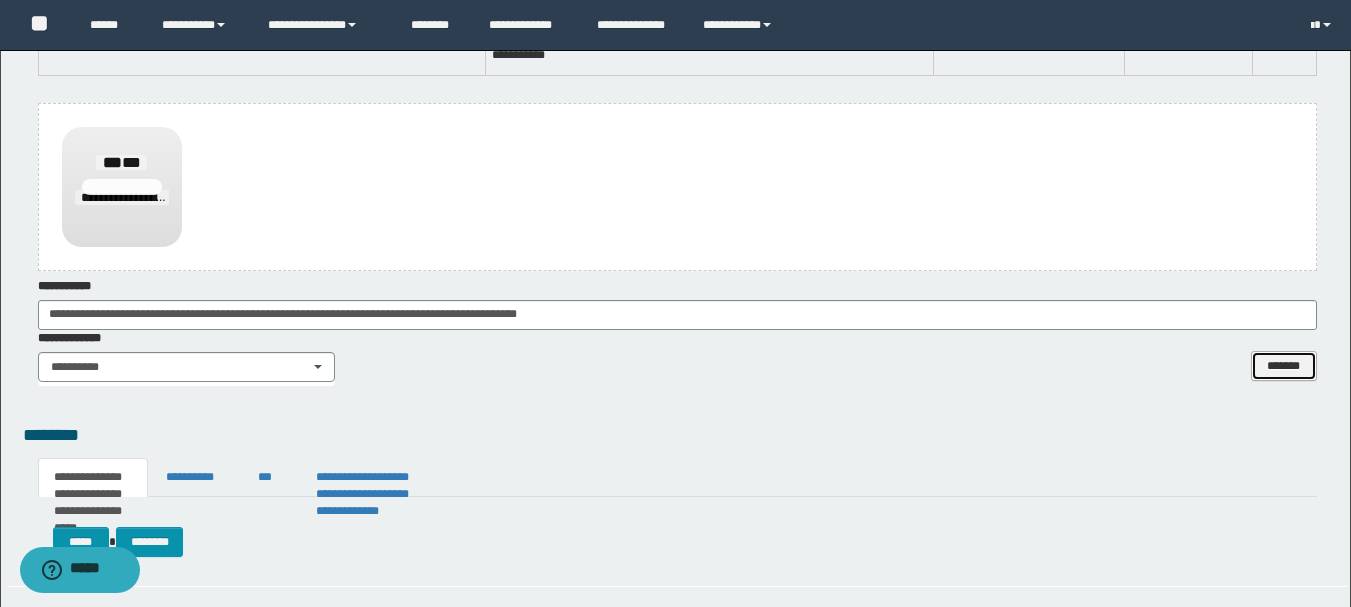 click on "*******" at bounding box center [1284, 366] 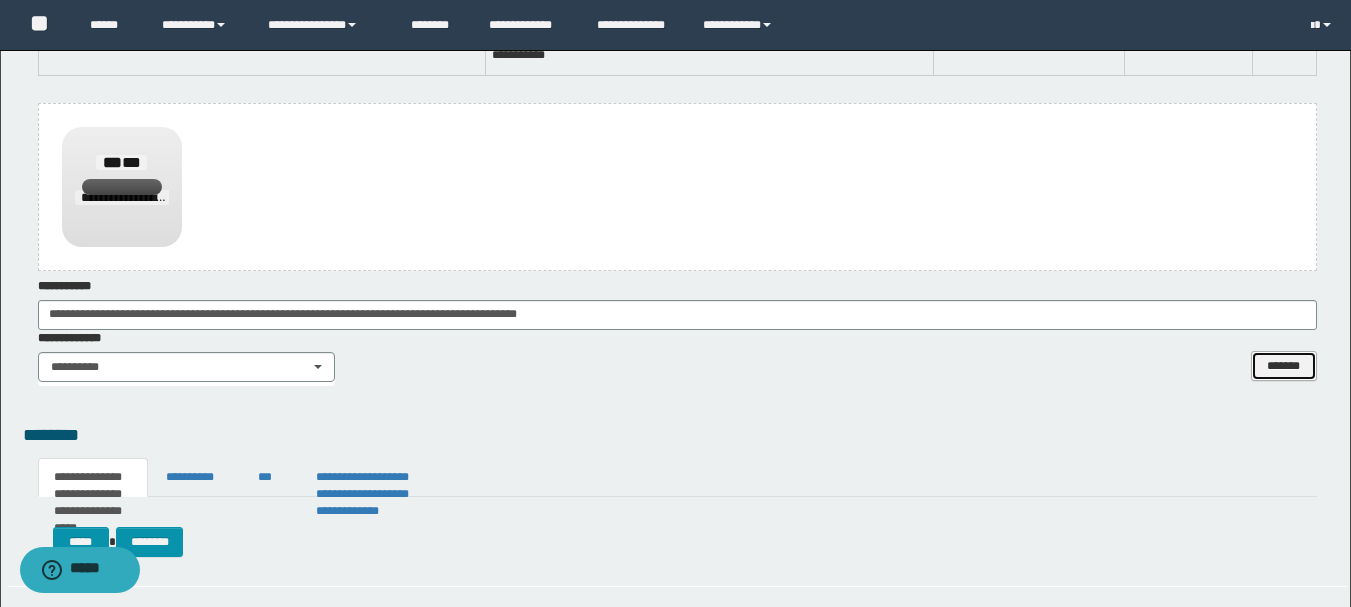 type 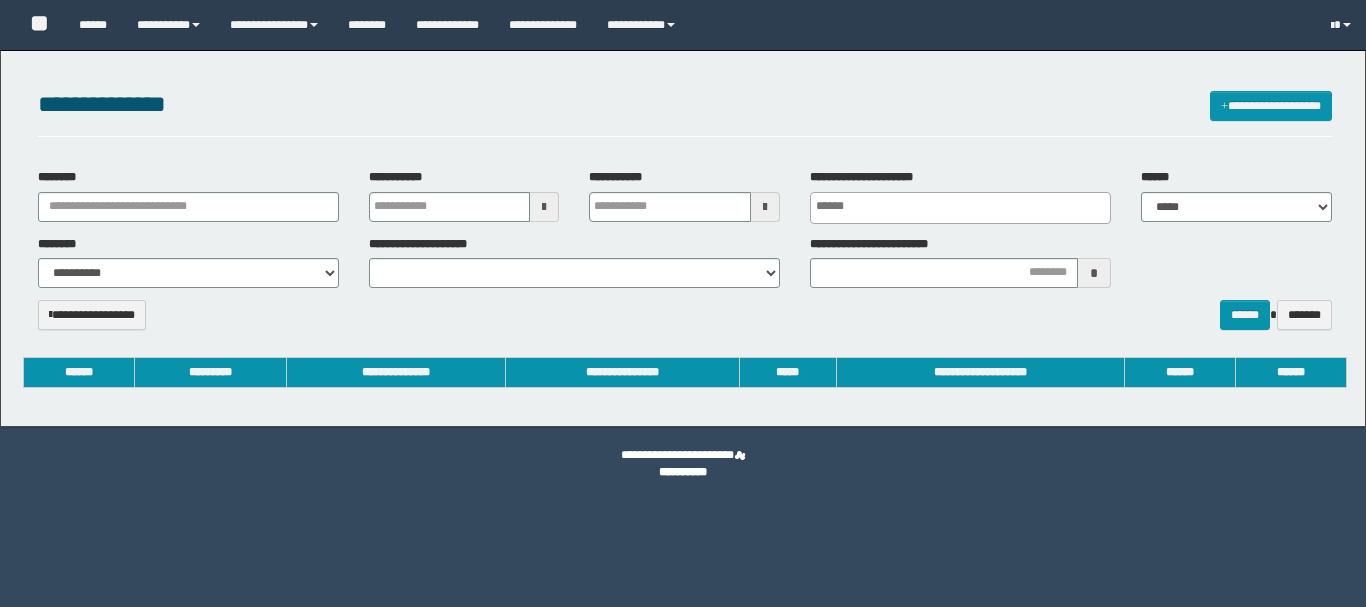 select 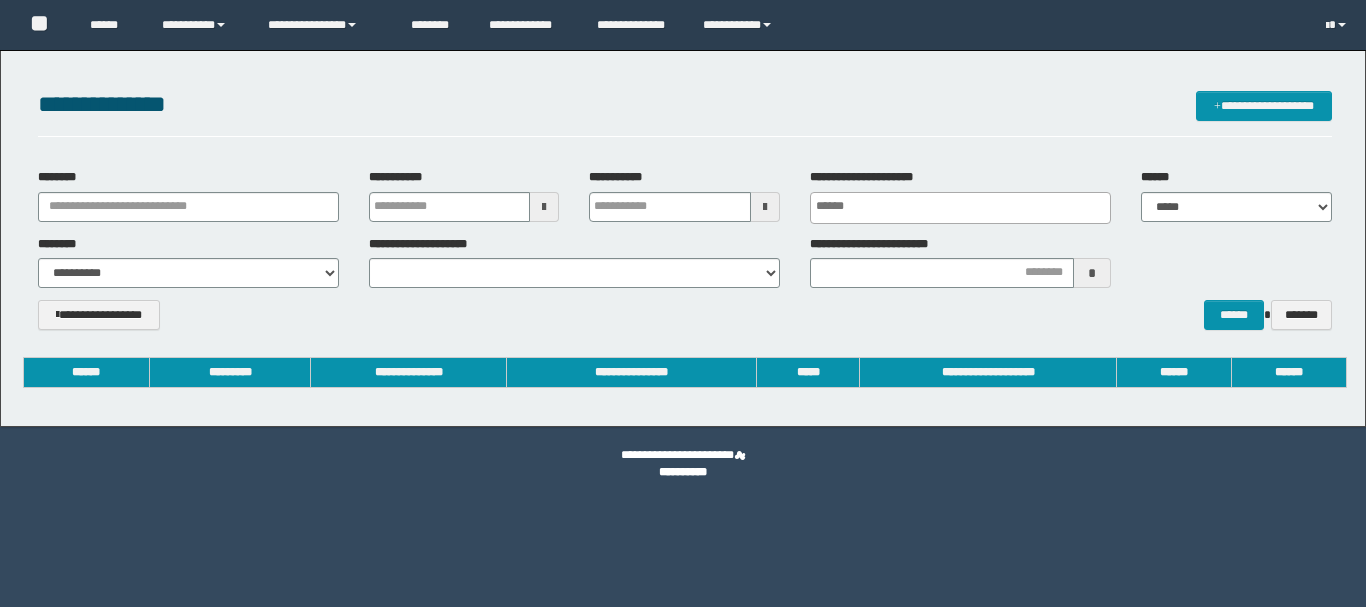 scroll, scrollTop: 0, scrollLeft: 0, axis: both 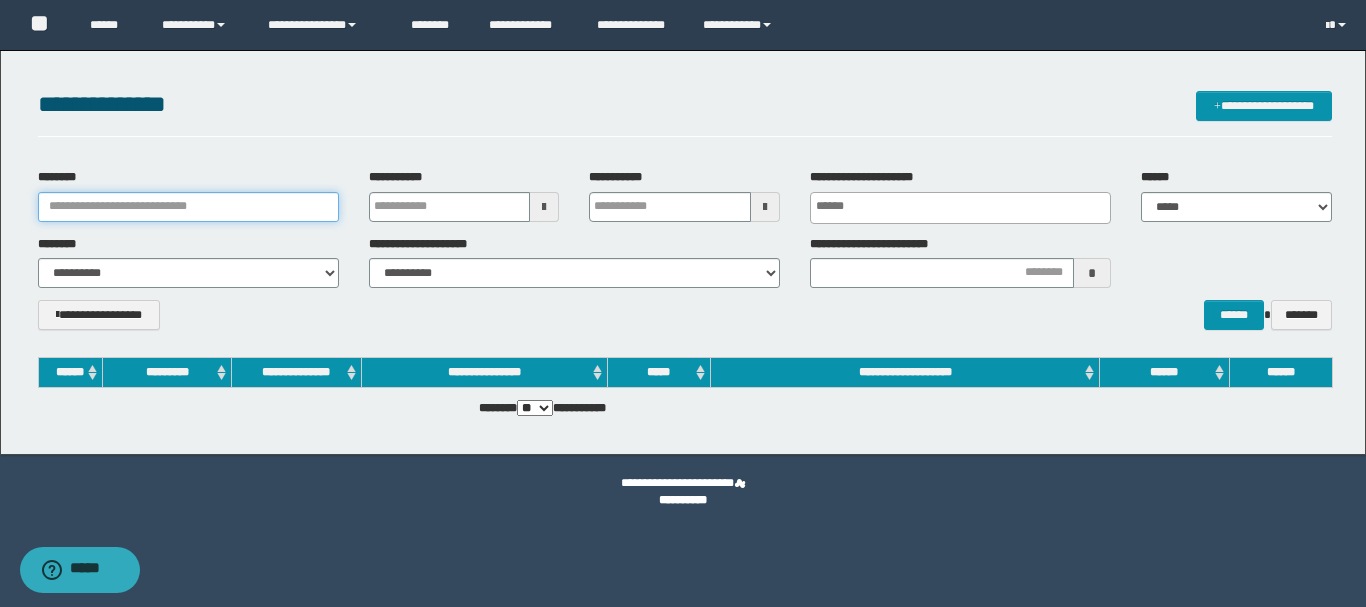 paste on "********" 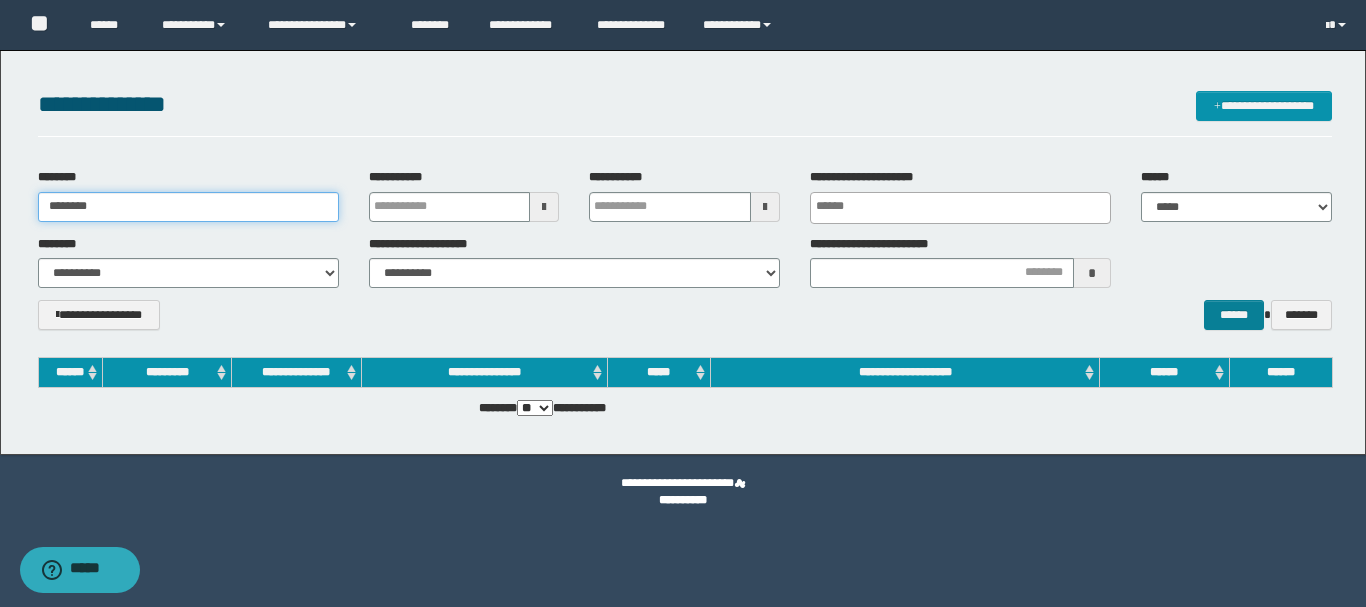type on "********" 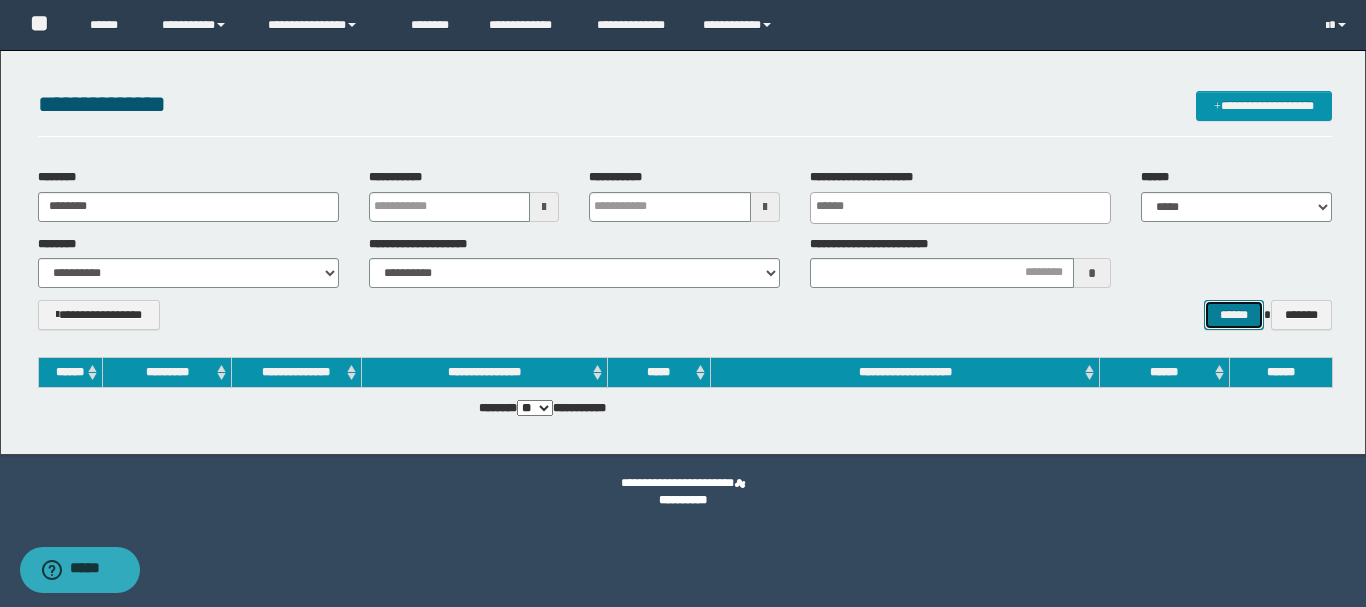 click on "******" at bounding box center [1233, 315] 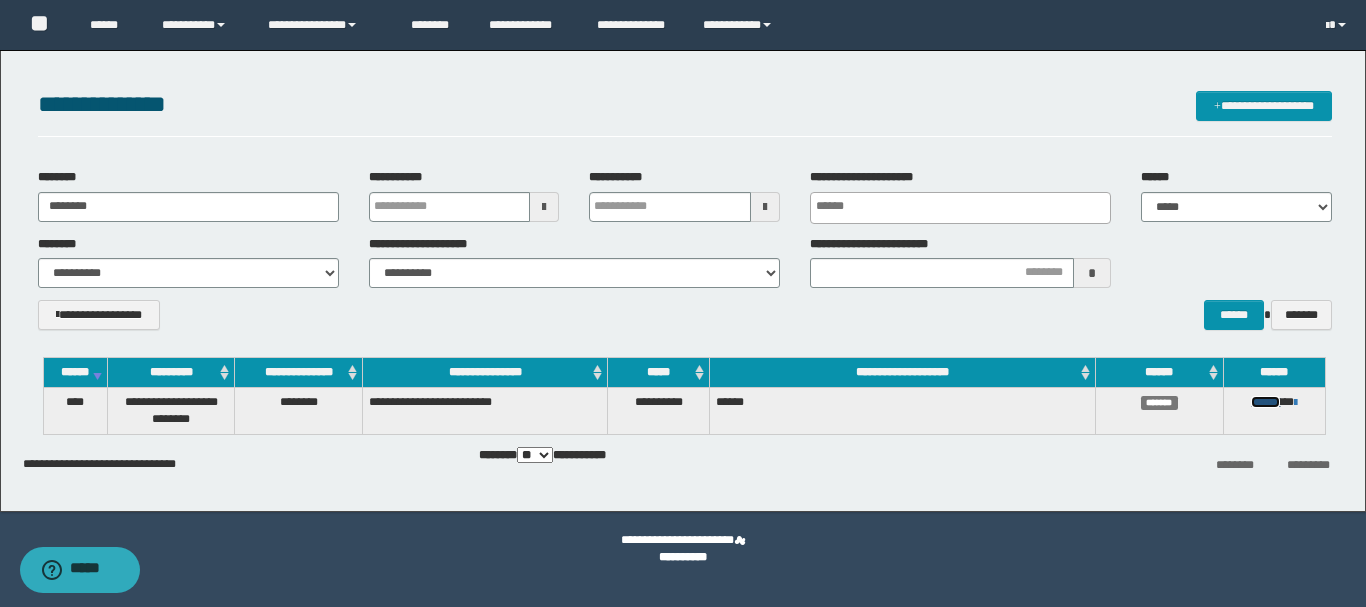 click on "******" at bounding box center [1265, 402] 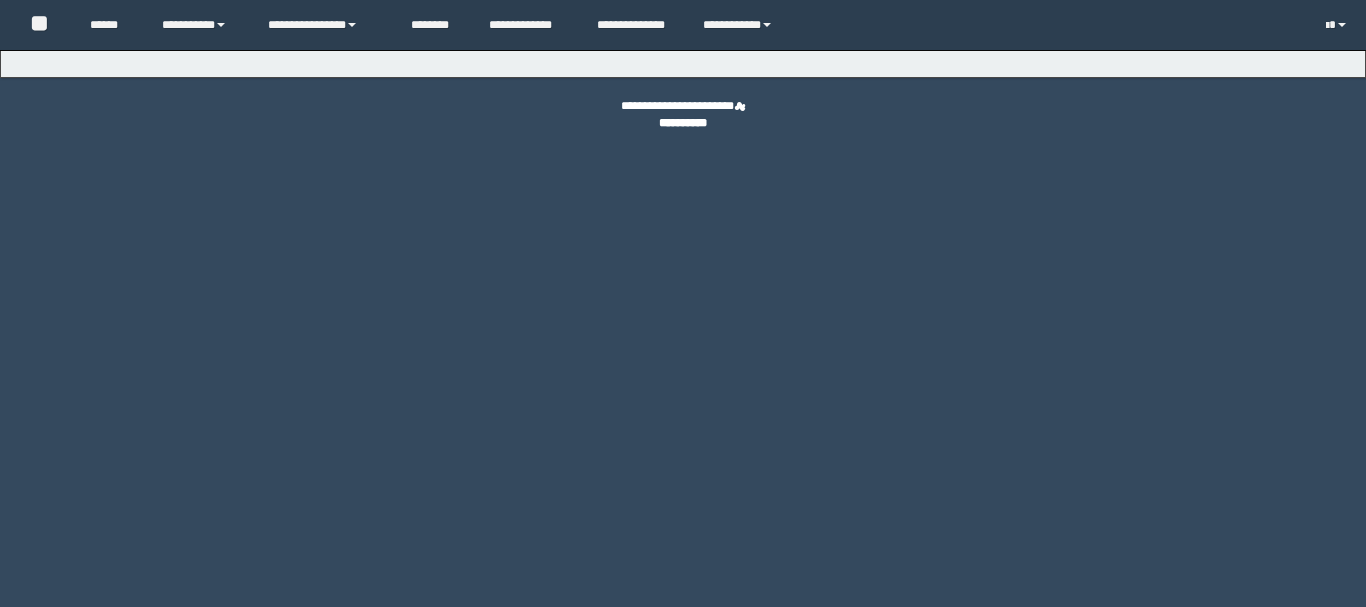 scroll, scrollTop: 0, scrollLeft: 0, axis: both 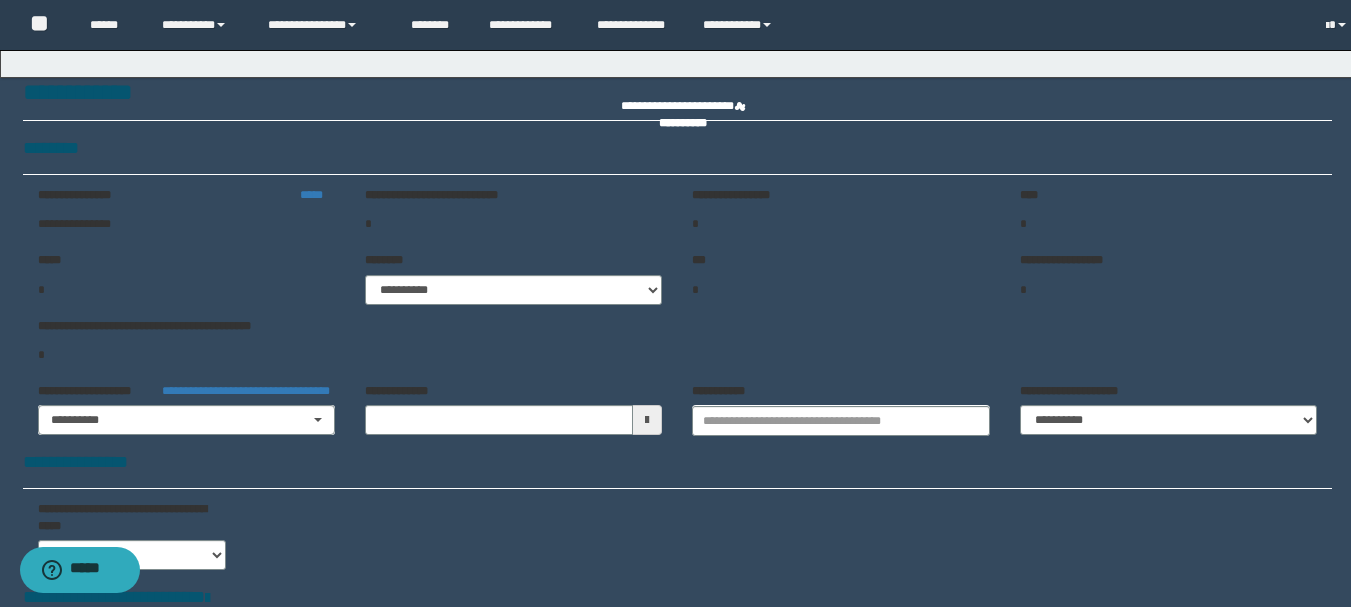 type on "**********" 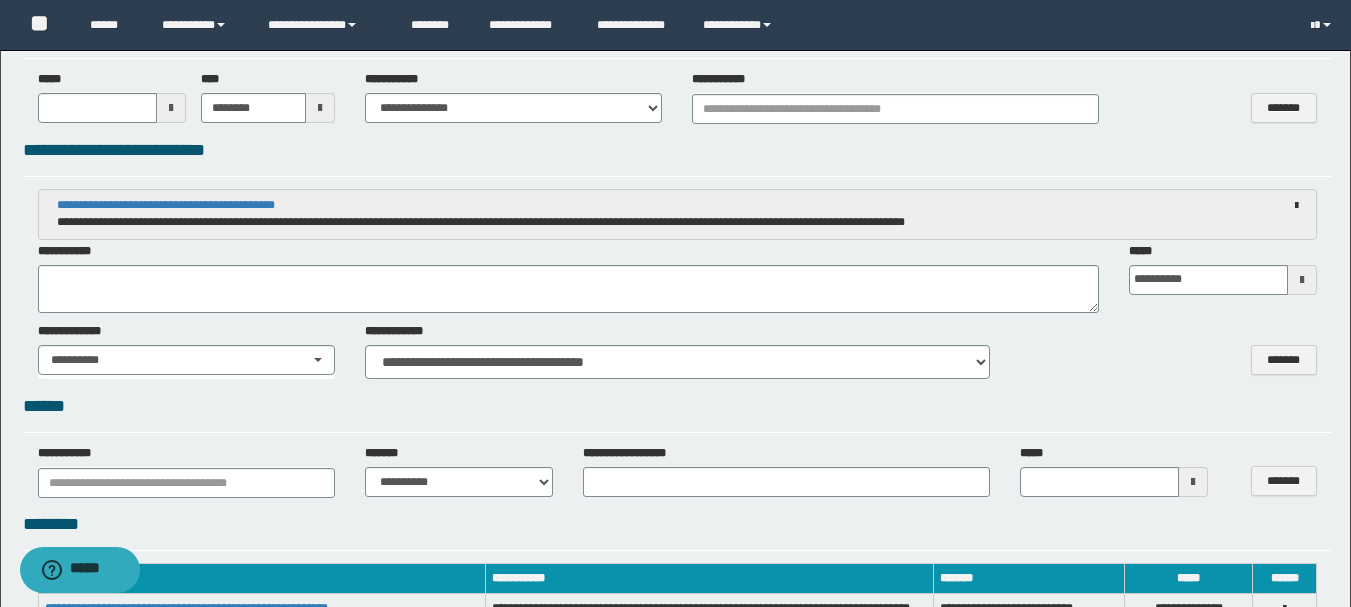 scroll, scrollTop: 1800, scrollLeft: 0, axis: vertical 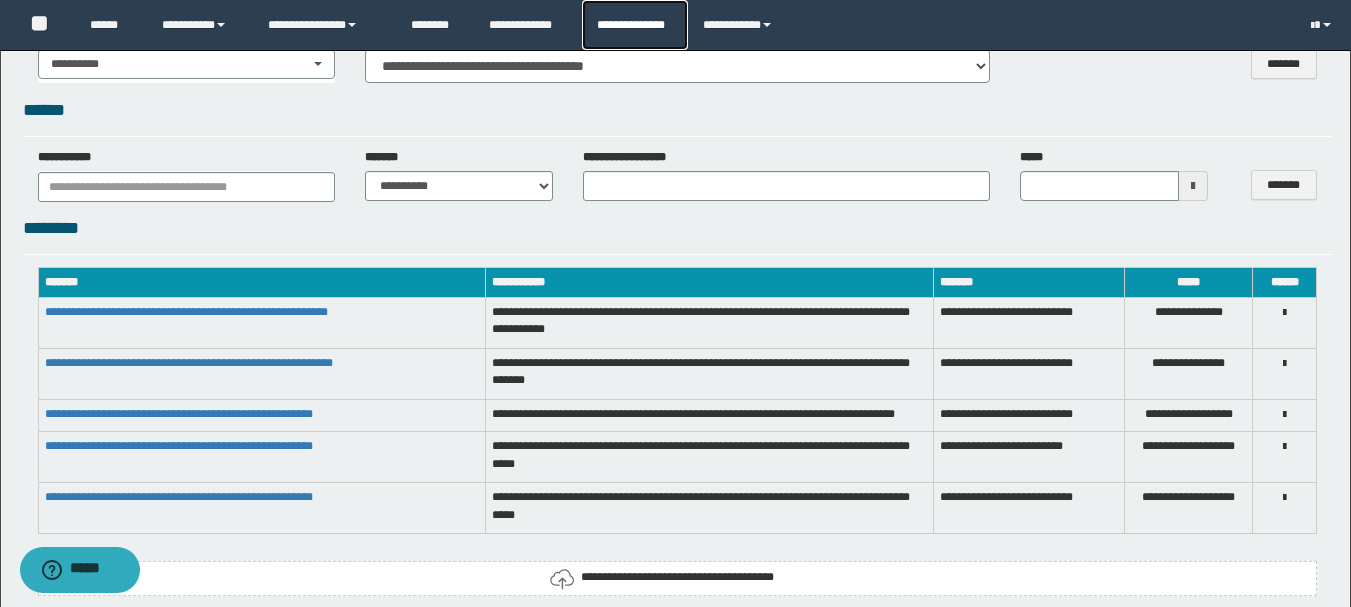 click on "**********" at bounding box center (634, 25) 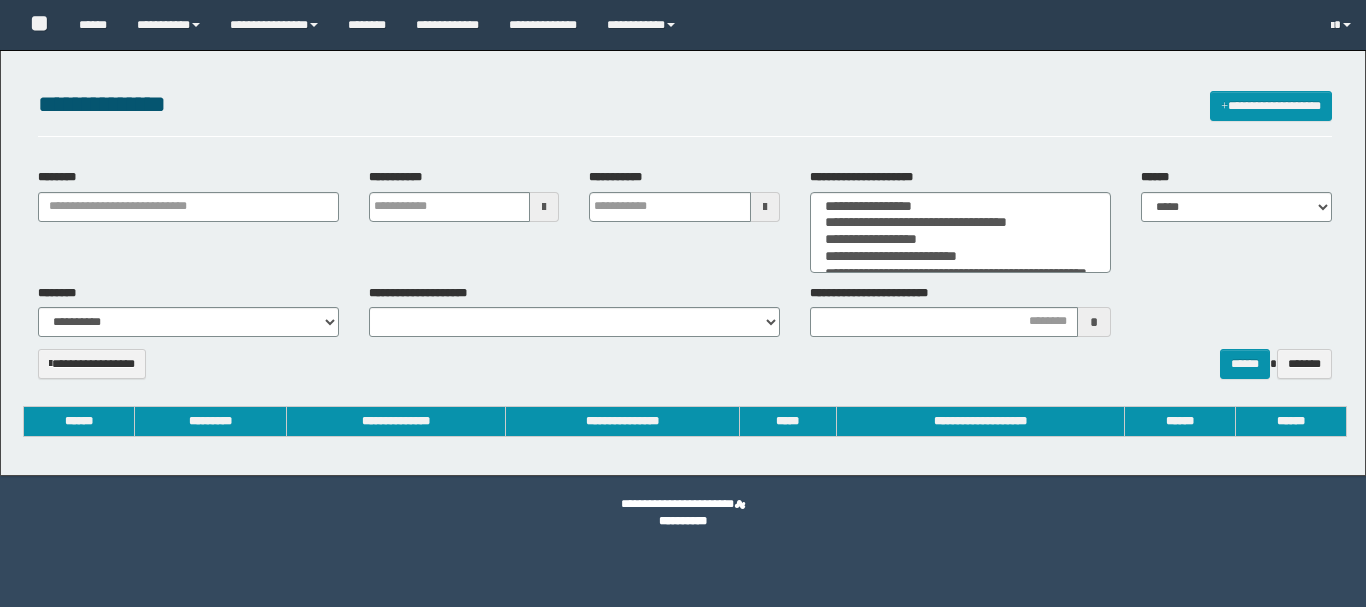 select 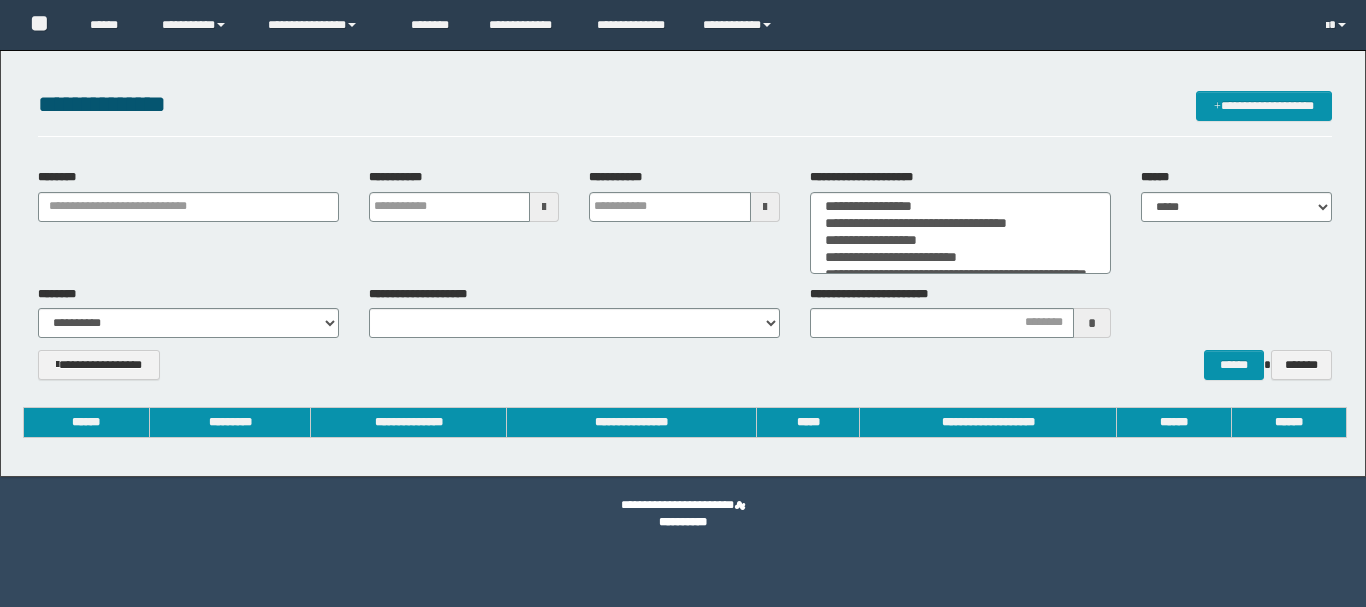 scroll, scrollTop: 0, scrollLeft: 0, axis: both 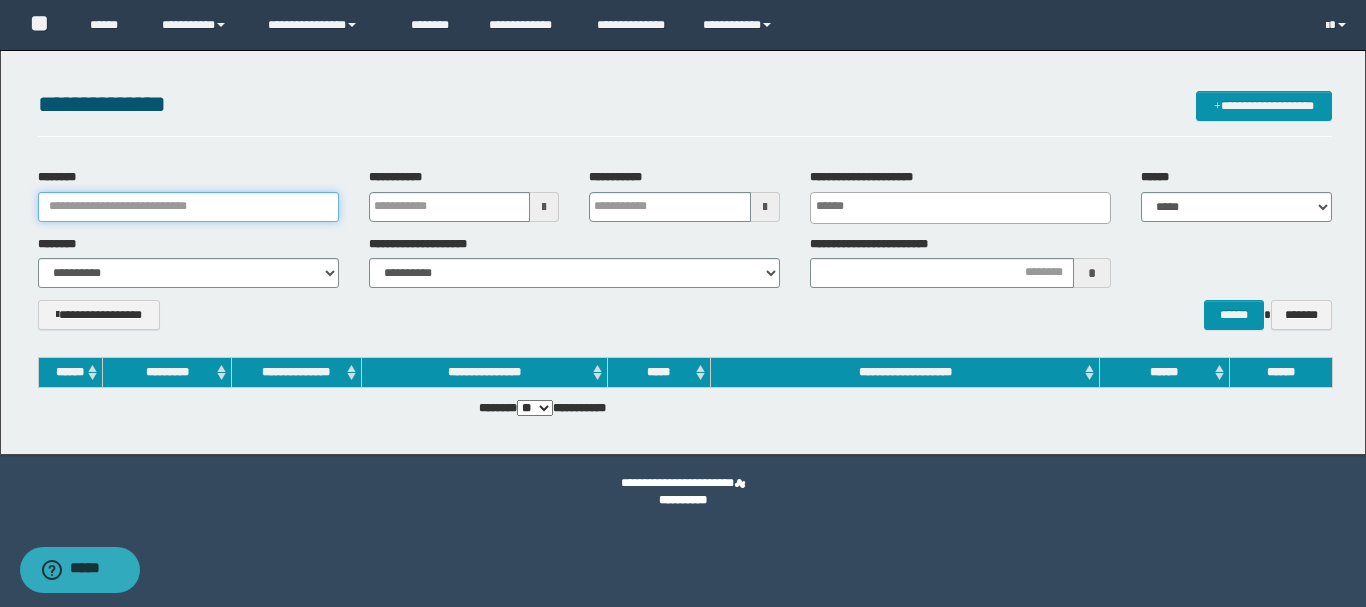 paste on "********" 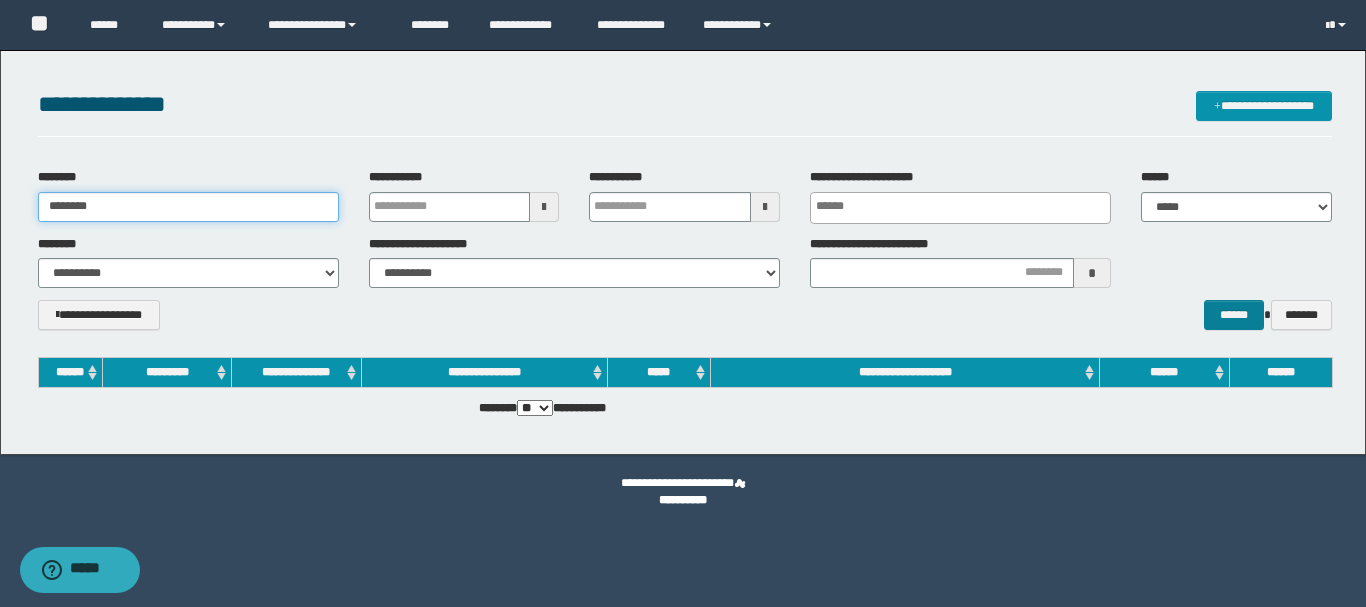 type on "********" 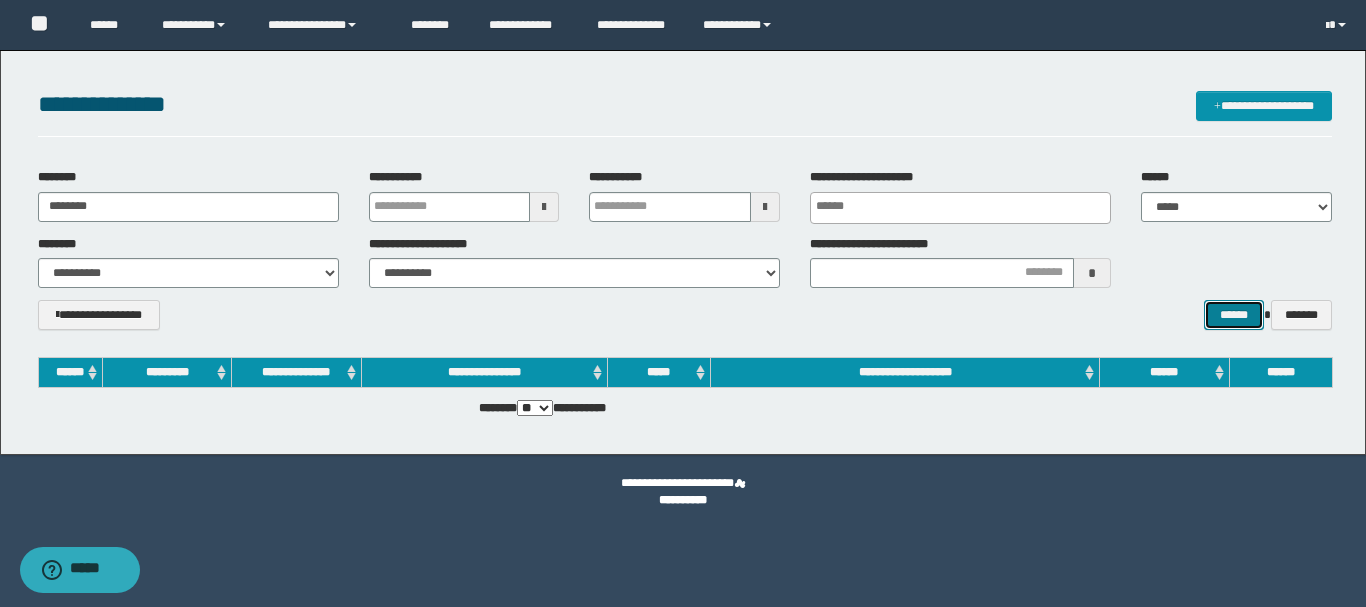 click on "******" at bounding box center (1233, 315) 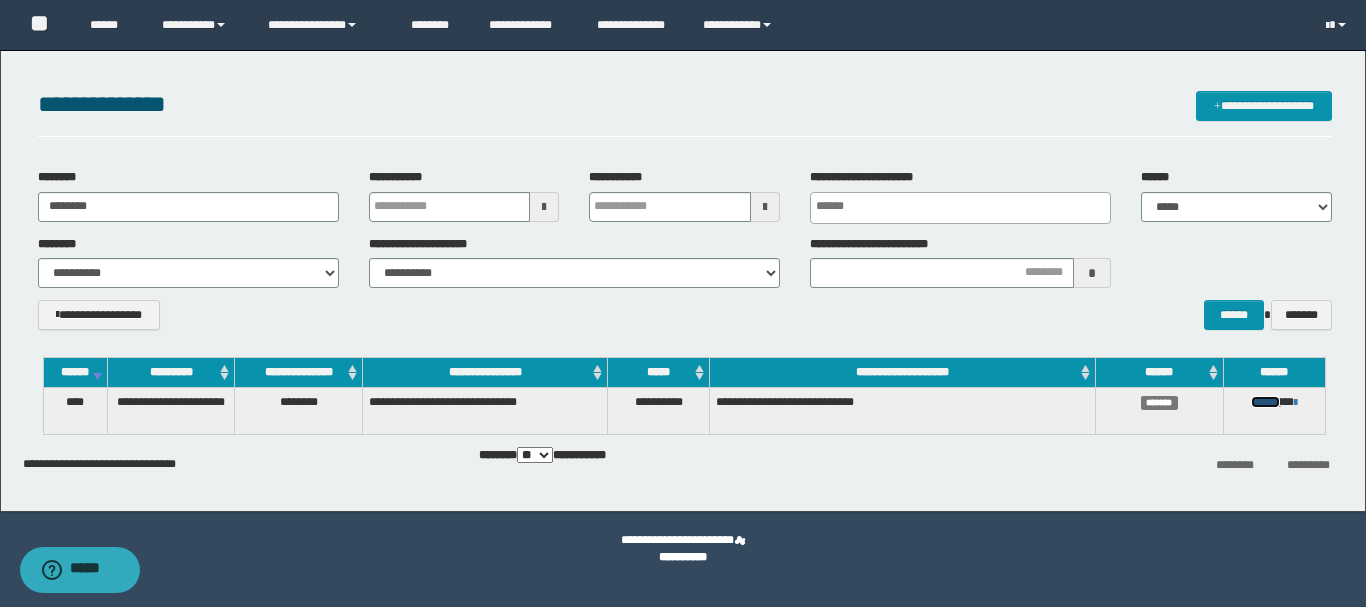 click on "******" at bounding box center [1265, 402] 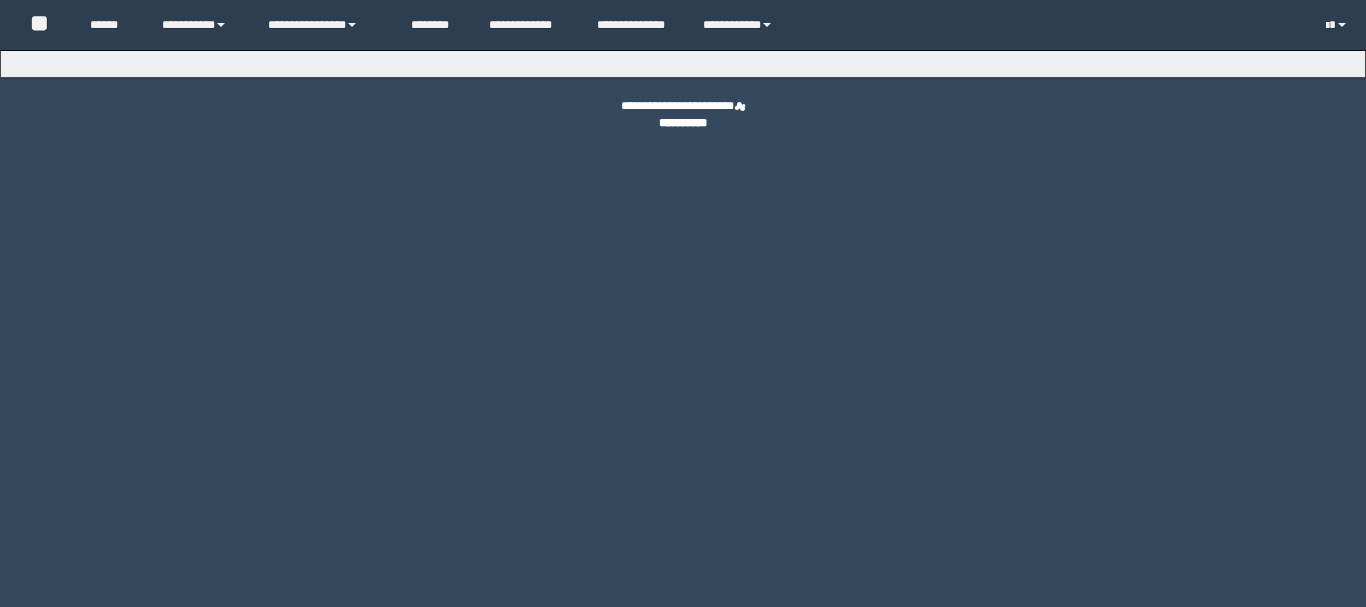 scroll, scrollTop: 0, scrollLeft: 0, axis: both 